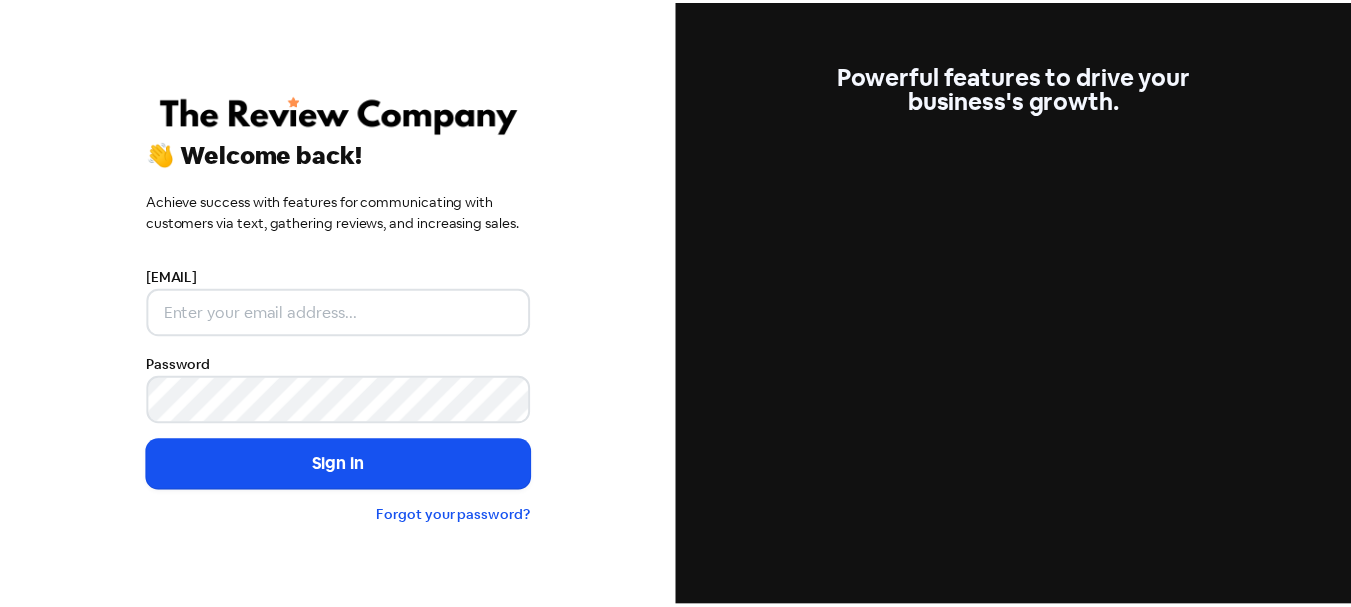 scroll, scrollTop: 0, scrollLeft: 0, axis: both 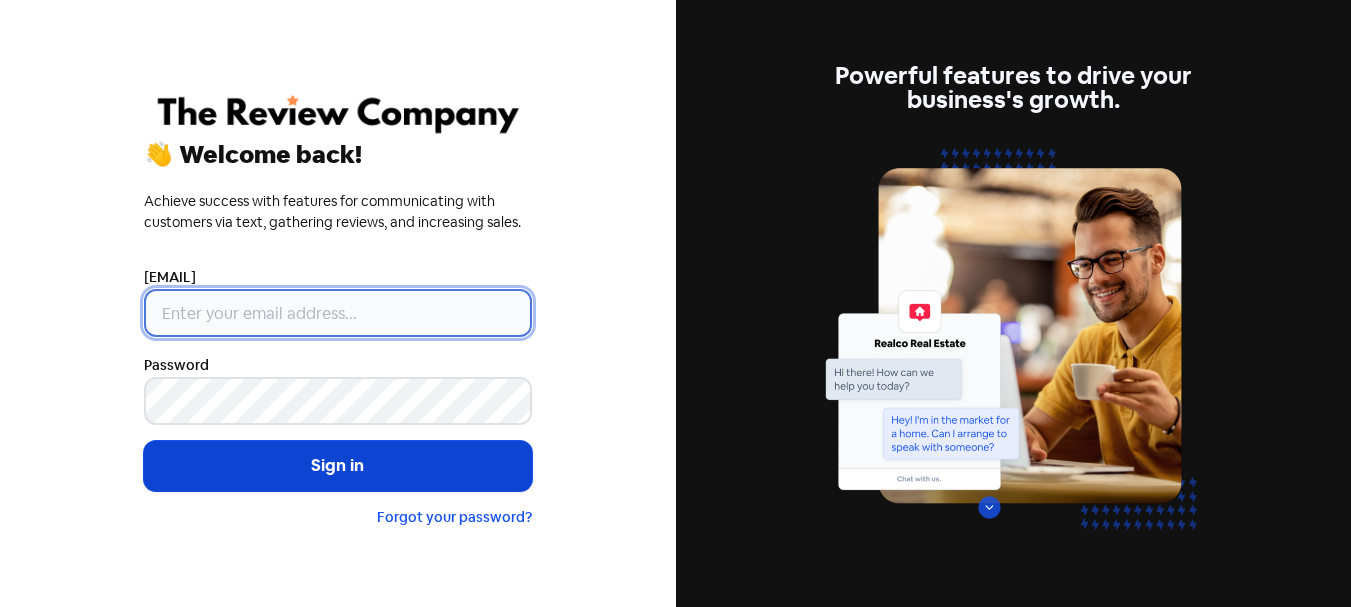type on "[EMAIL]" 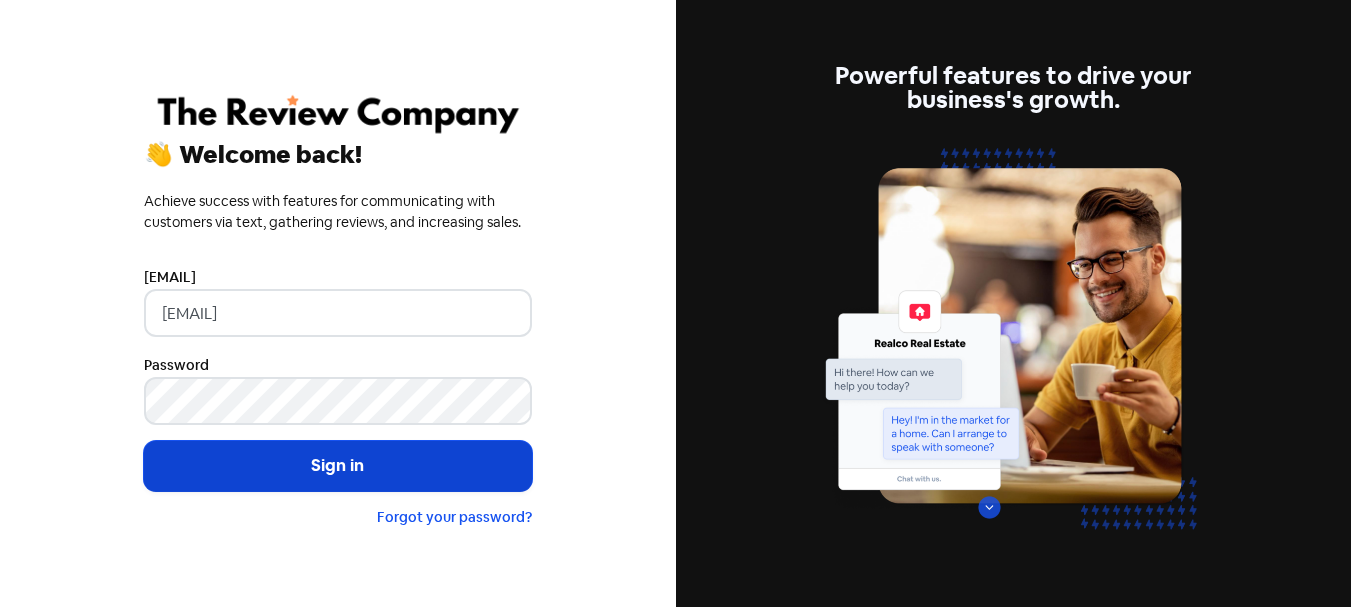 click on "Sign in" at bounding box center [338, 466] 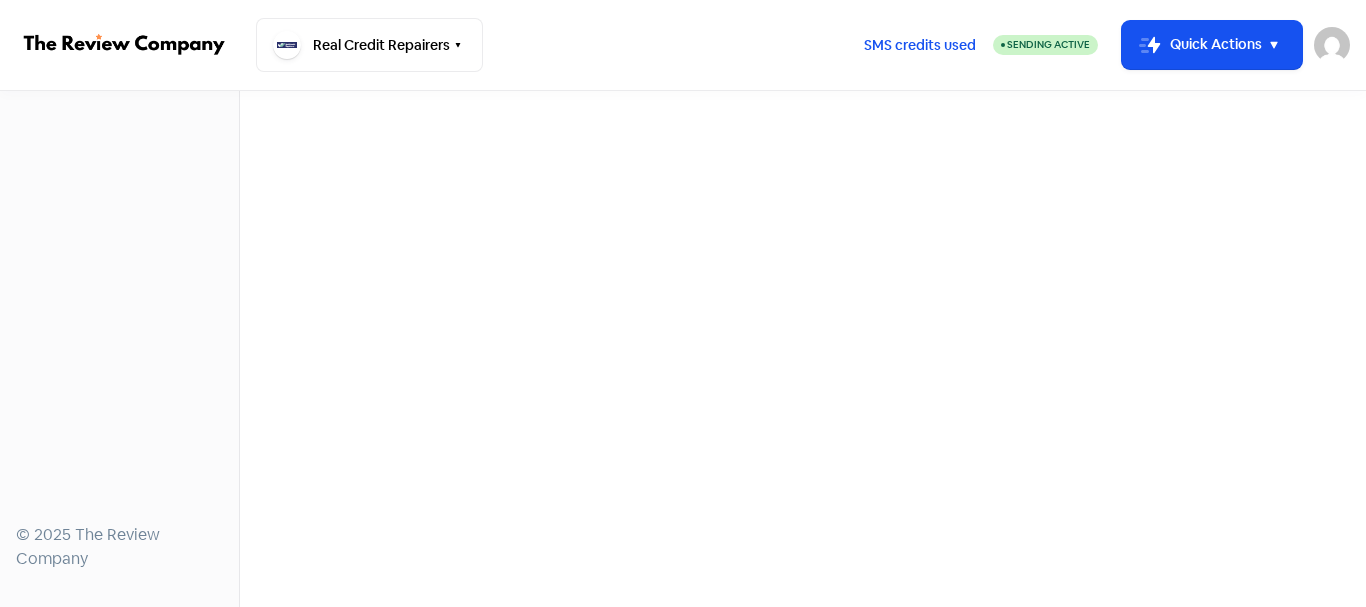 scroll, scrollTop: 0, scrollLeft: 0, axis: both 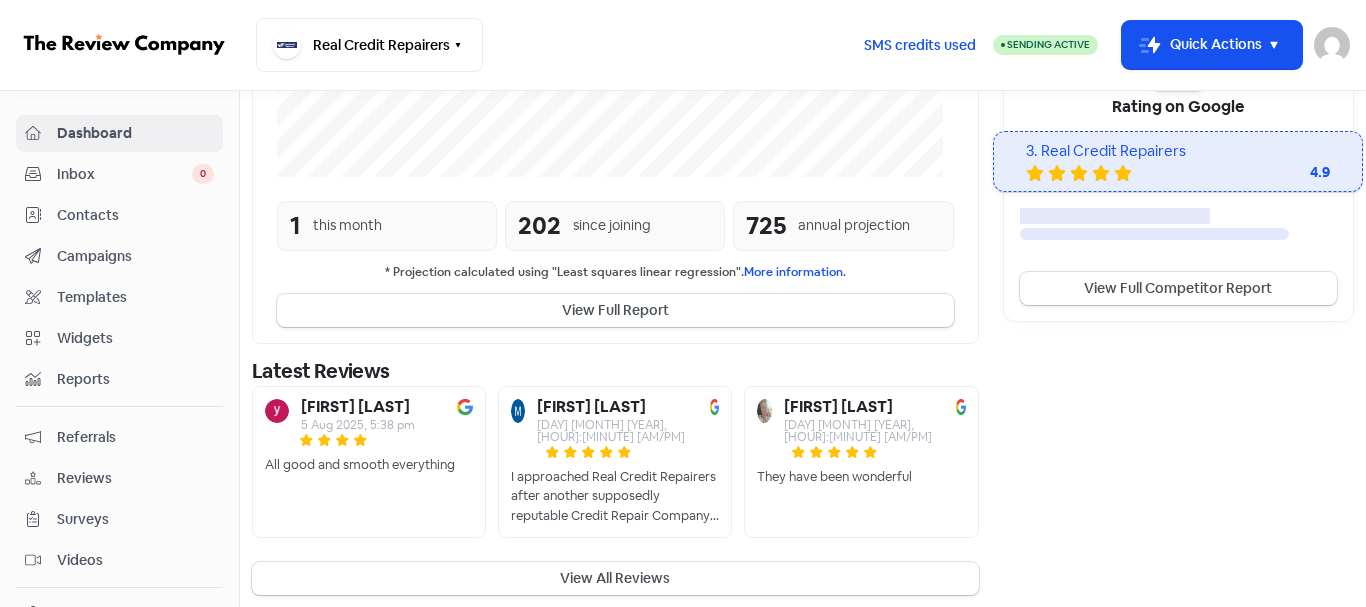 click on "Inbox" at bounding box center [124, 174] 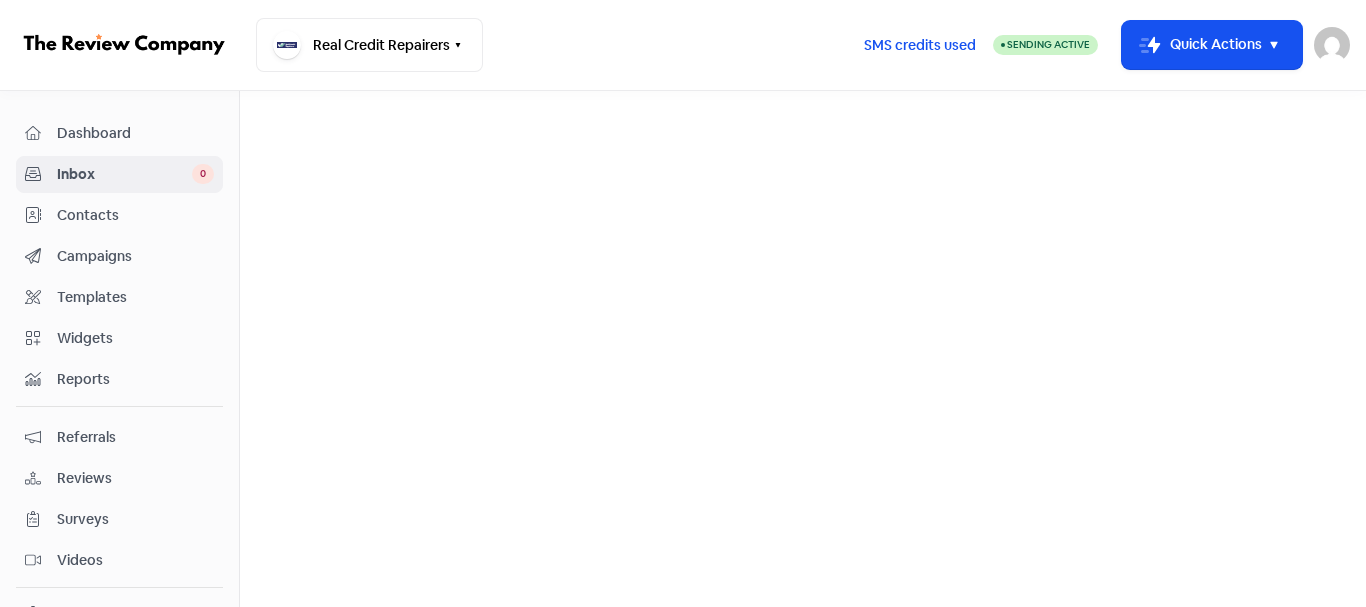scroll, scrollTop: 0, scrollLeft: 0, axis: both 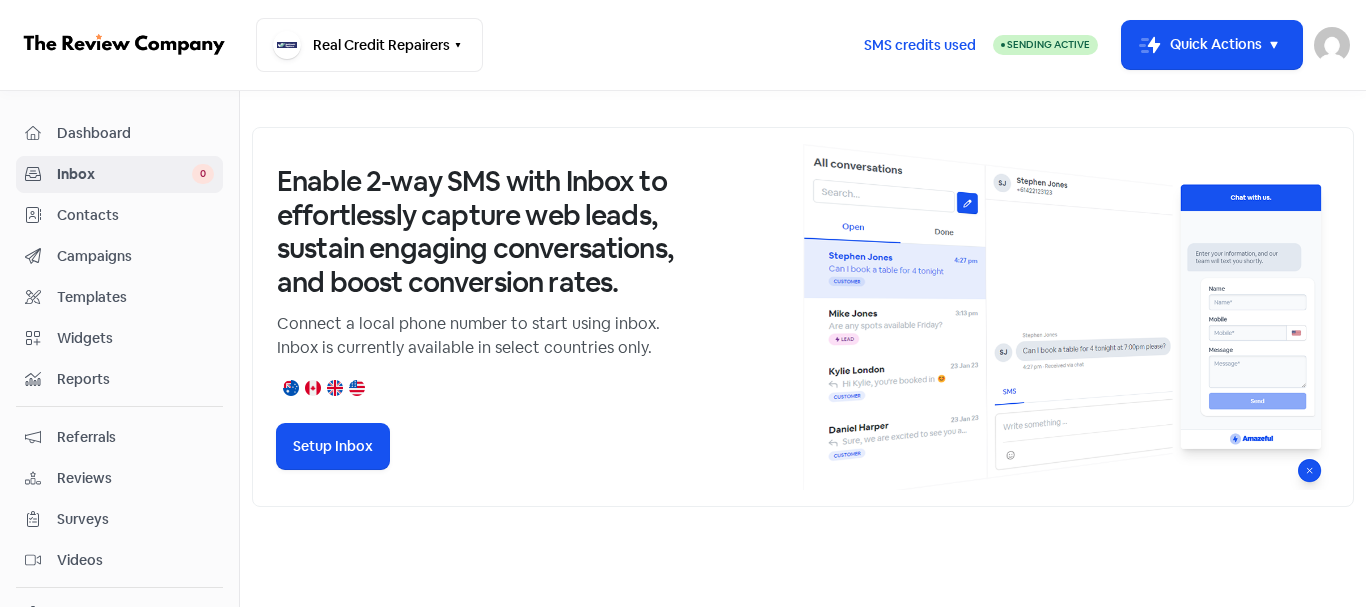 click on "Contacts" at bounding box center [135, 215] 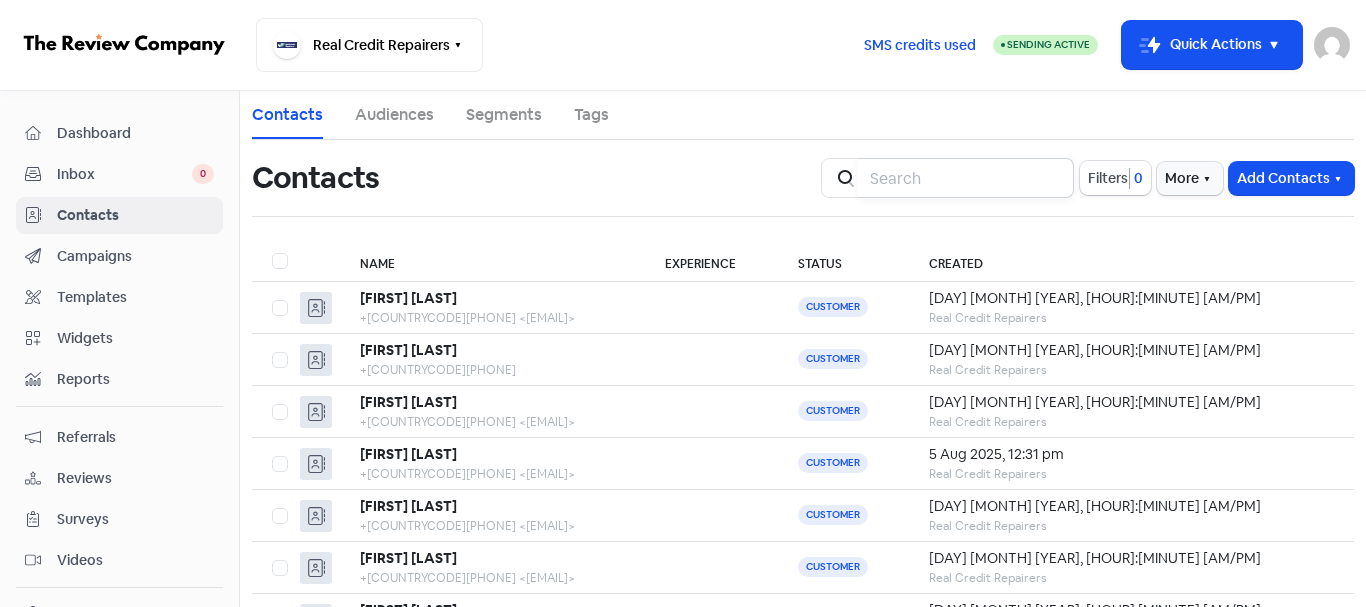 click at bounding box center [966, 178] 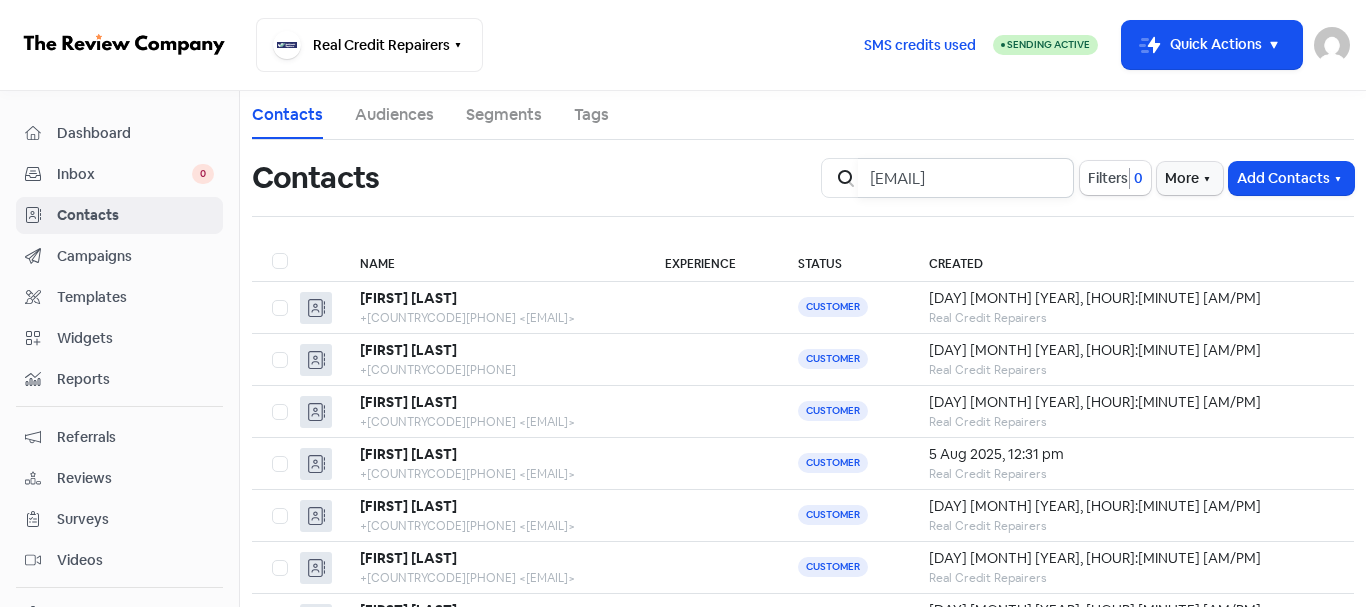 scroll, scrollTop: 0, scrollLeft: 13, axis: horizontal 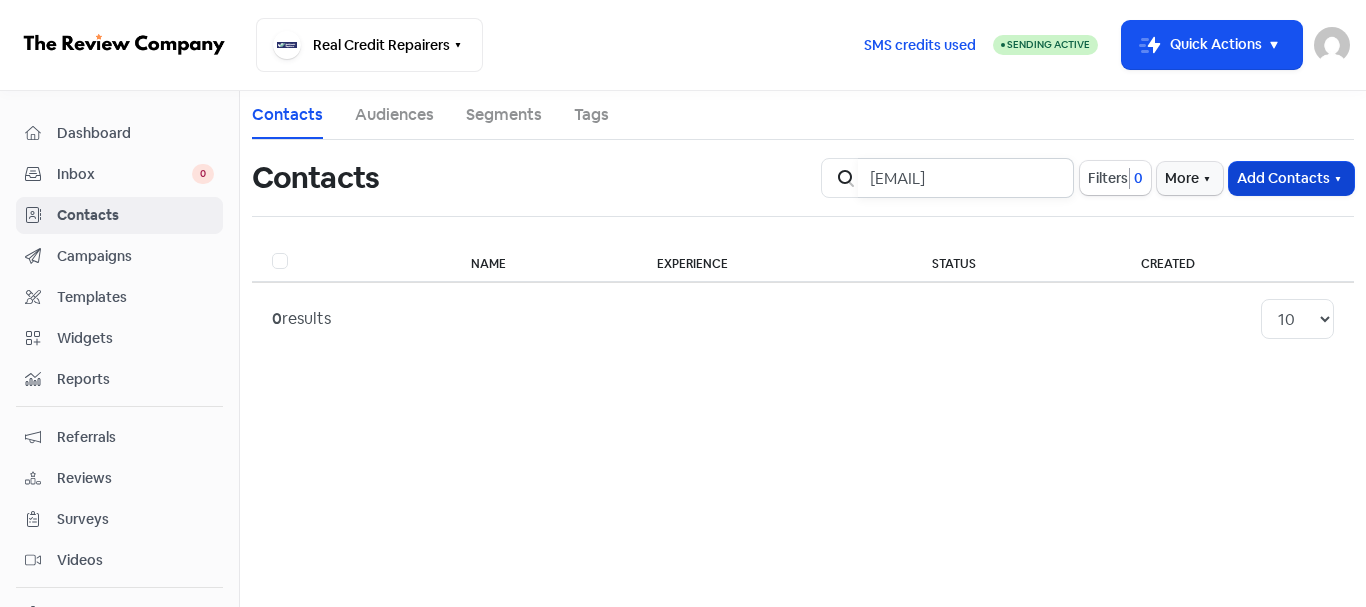 type on "[EMAIL]" 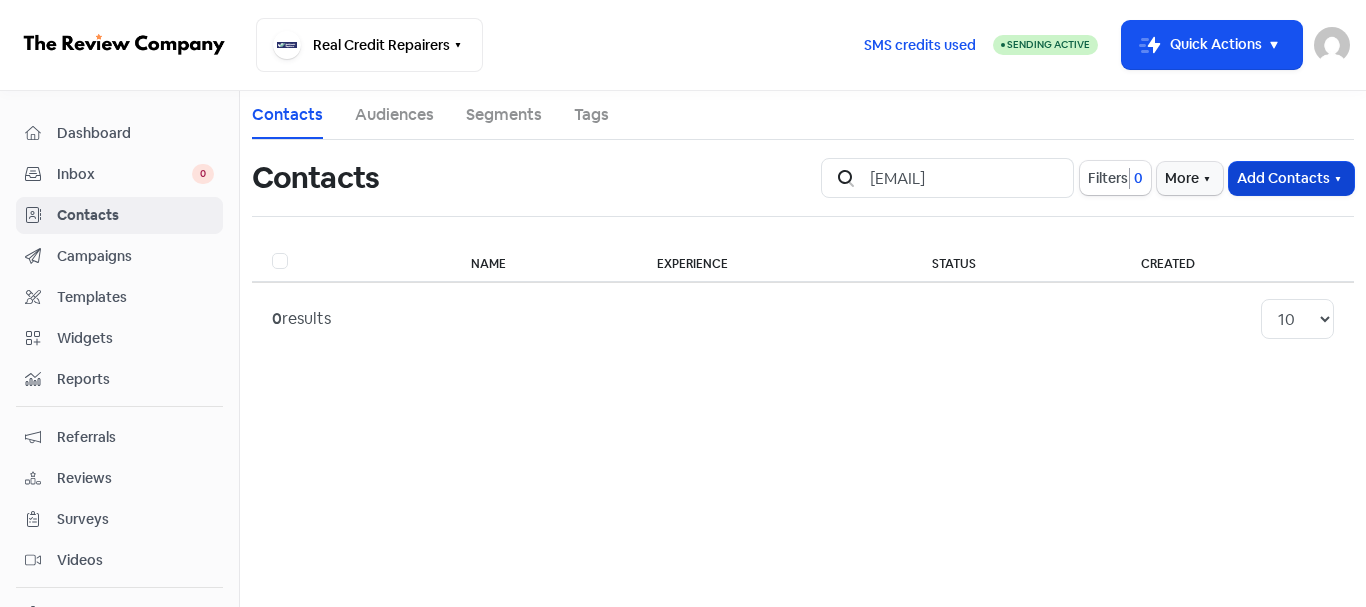 click on "Add Contacts" at bounding box center [1291, 178] 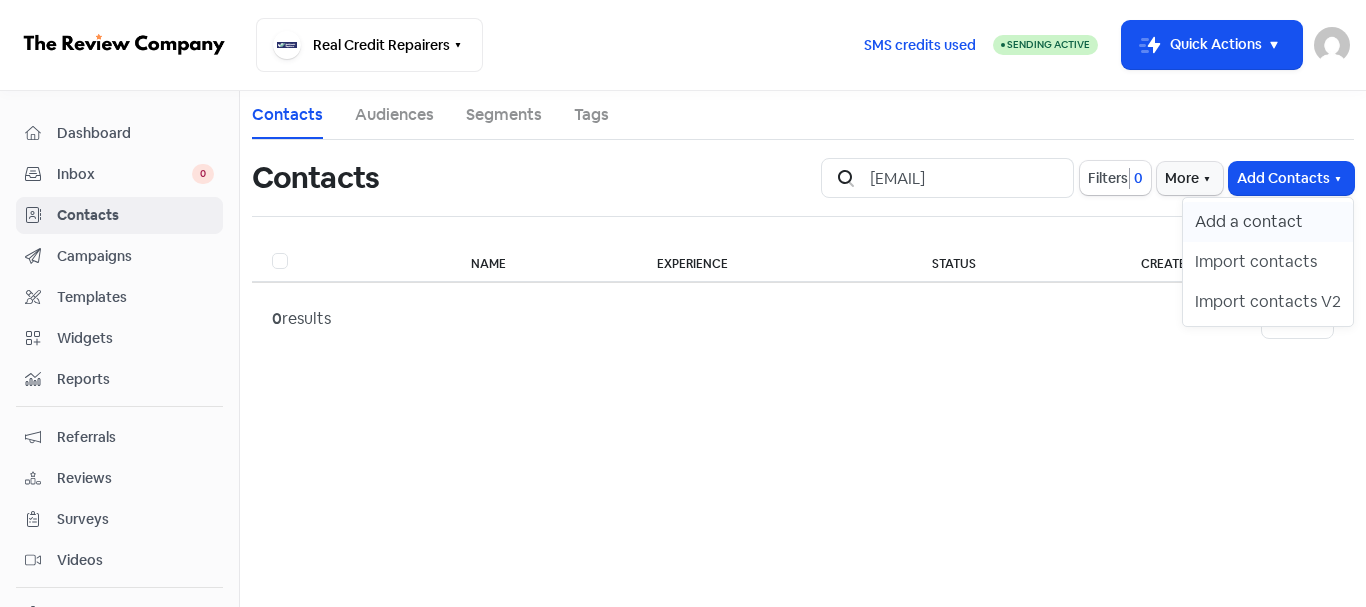 click on "Add a contact" at bounding box center [1268, 222] 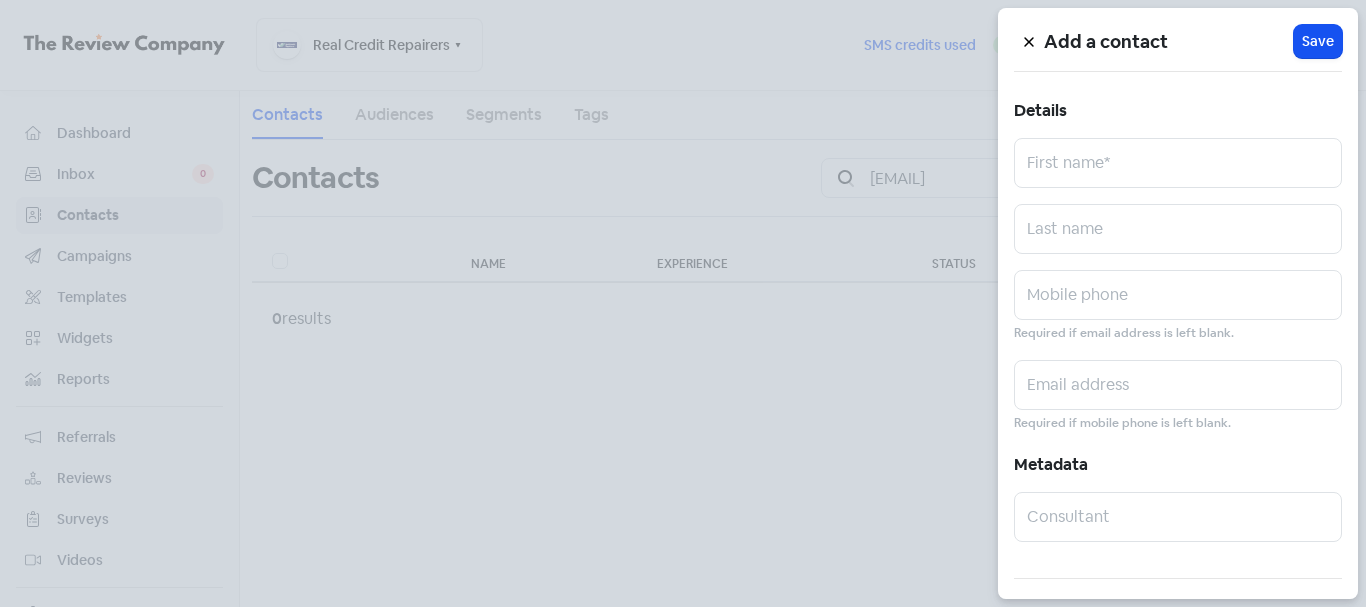 click on "Add a contact Details First name* Last name Mobile phone Required if email address is left blank. Email address Required if mobile phone is left blank. Metadata Consultant Audiences Tags Advanced Contact status Customer Lead" at bounding box center (1178, 303) 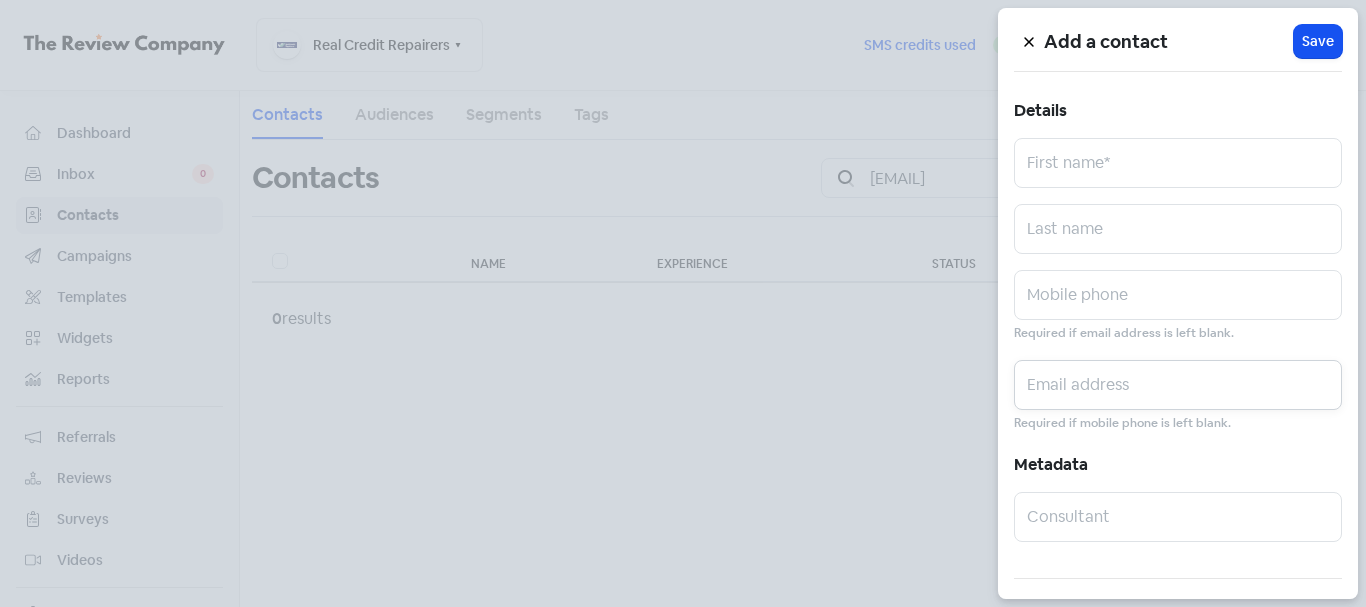 click at bounding box center [1178, 385] 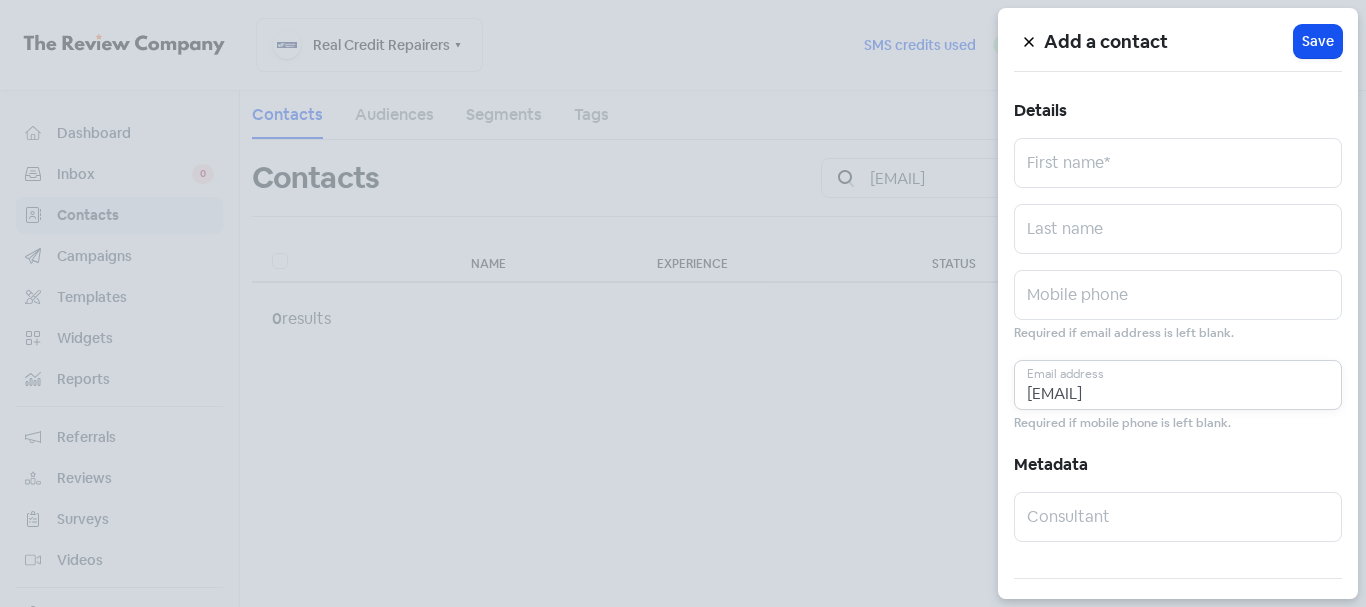 type on "[EMAIL]" 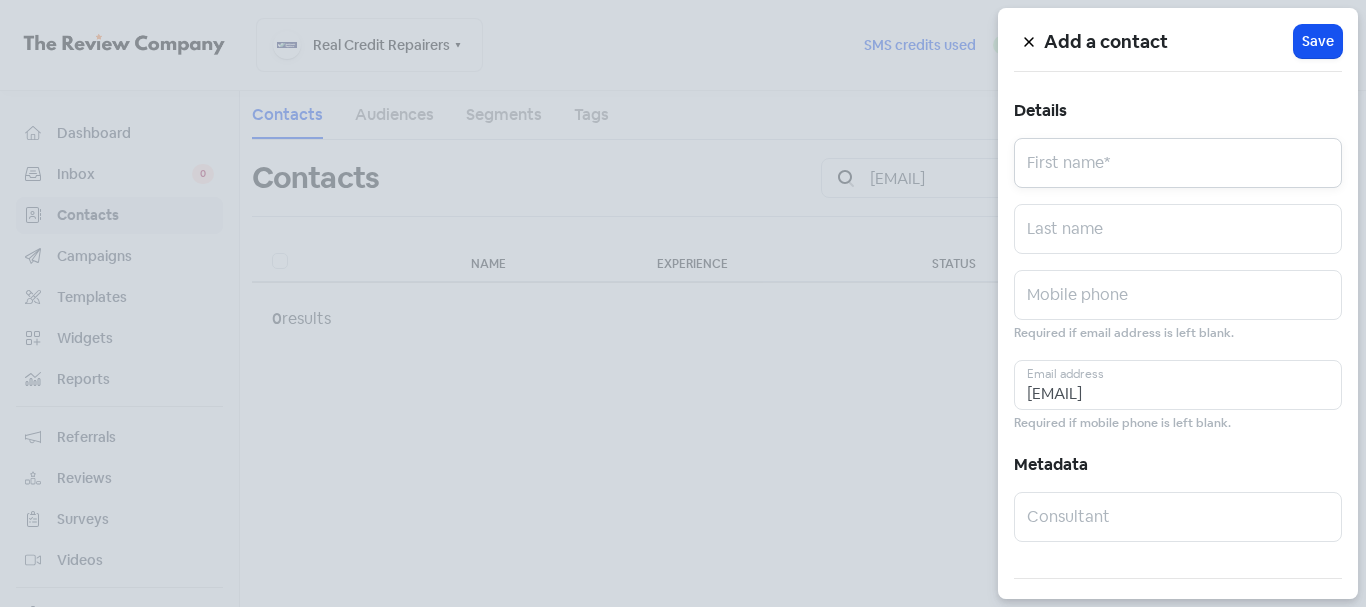 click at bounding box center (1178, 163) 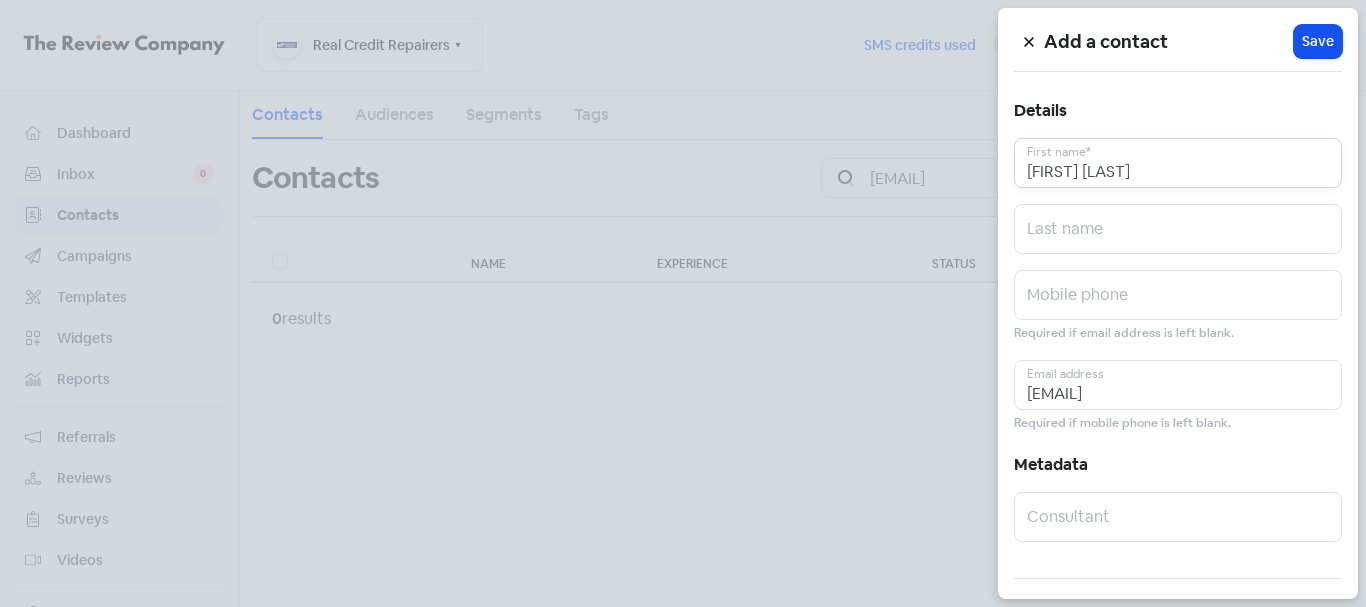 click on "[FIRST] [LAST]" at bounding box center (1178, 163) 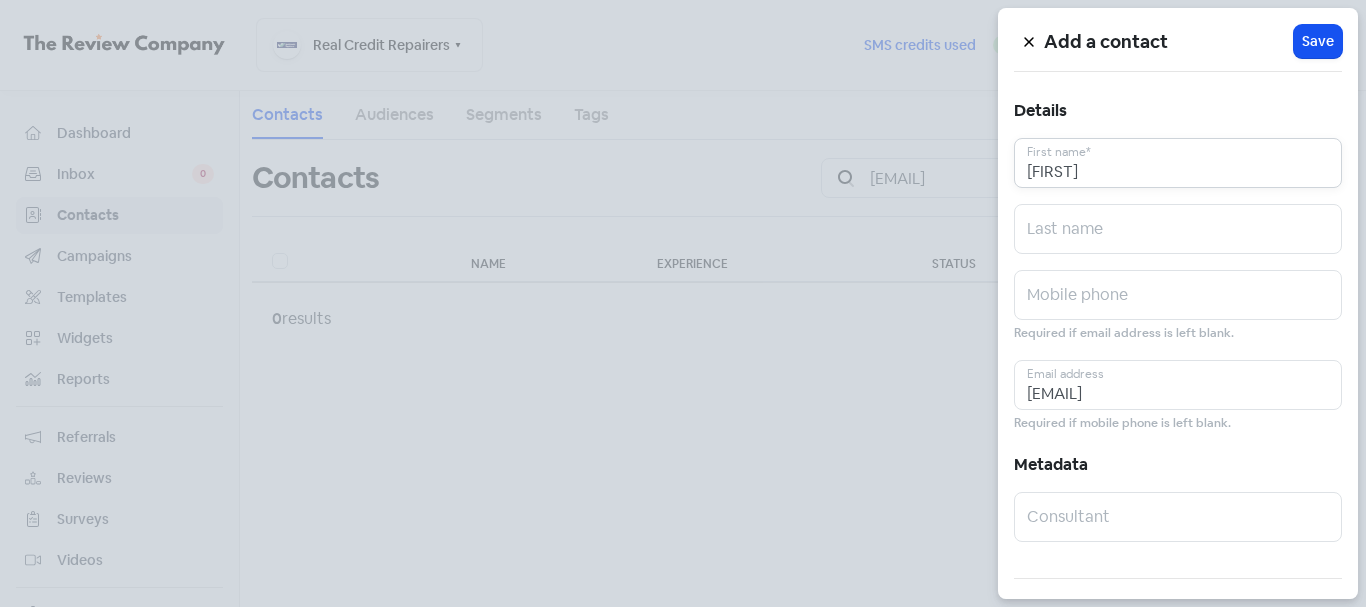 type on "[FIRST]" 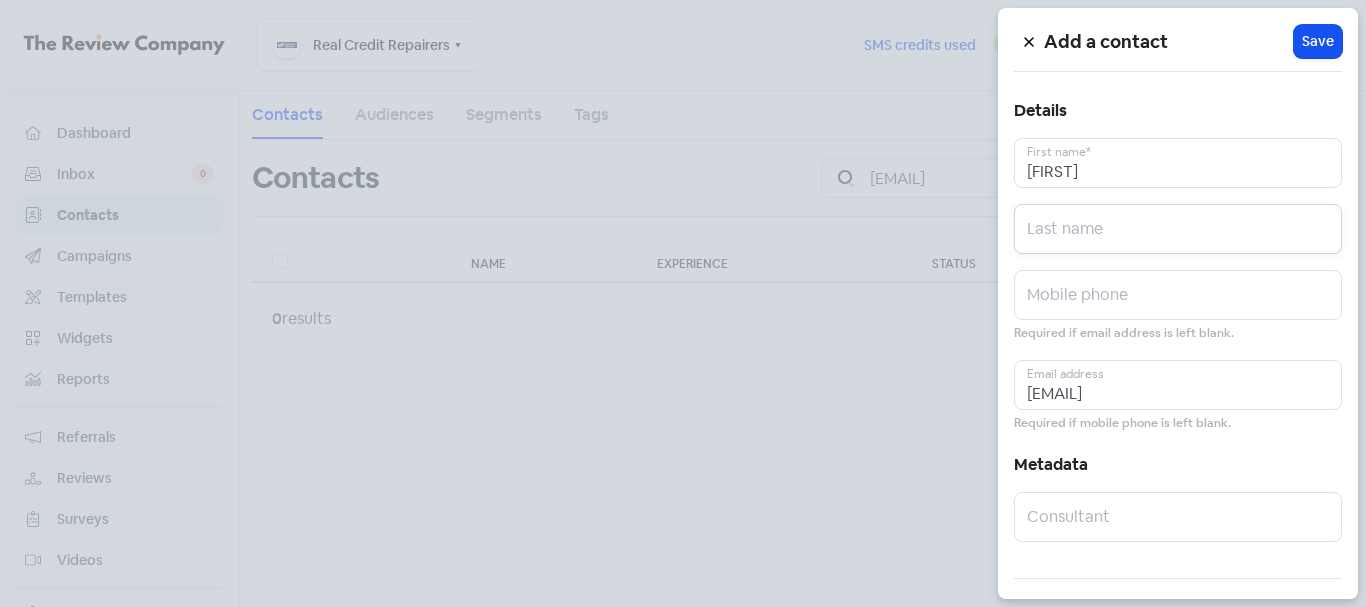 paste on "[LAST]" 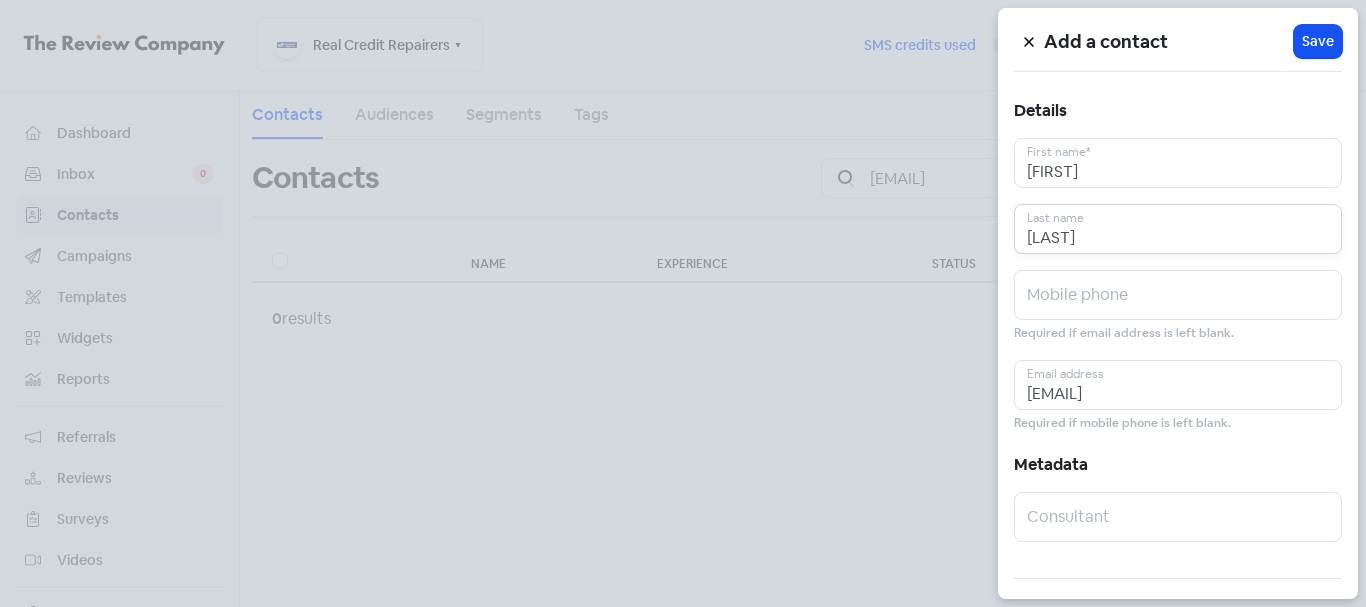 type on "[LAST]" 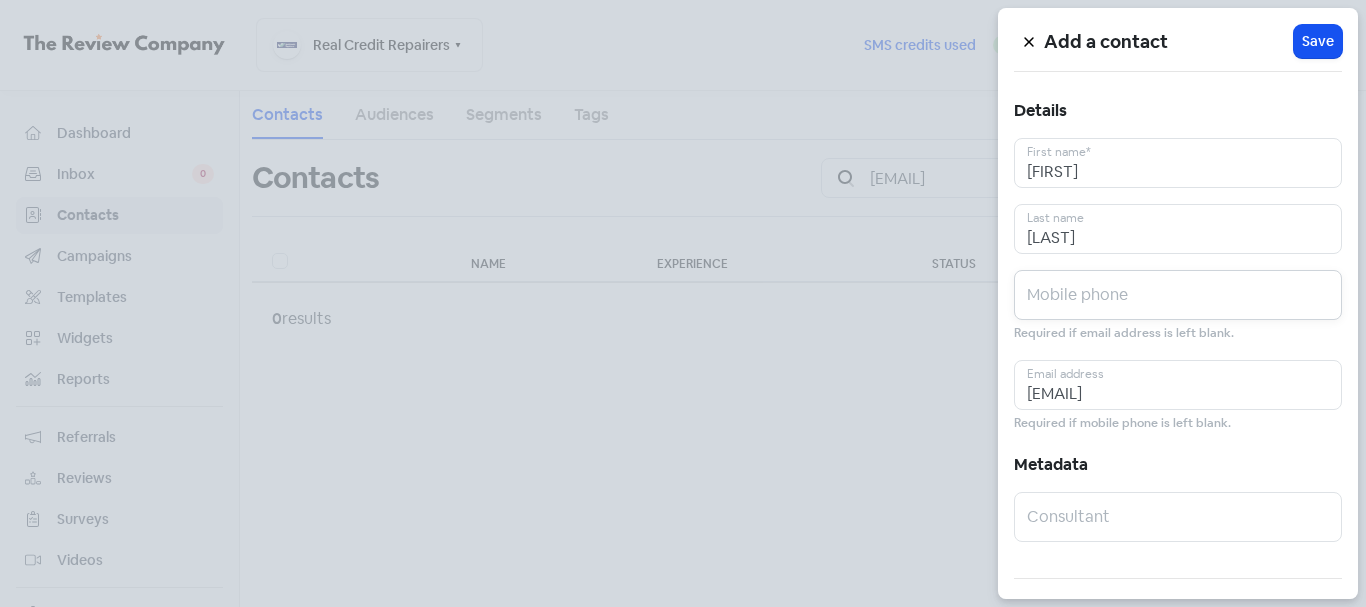 click at bounding box center [1178, 295] 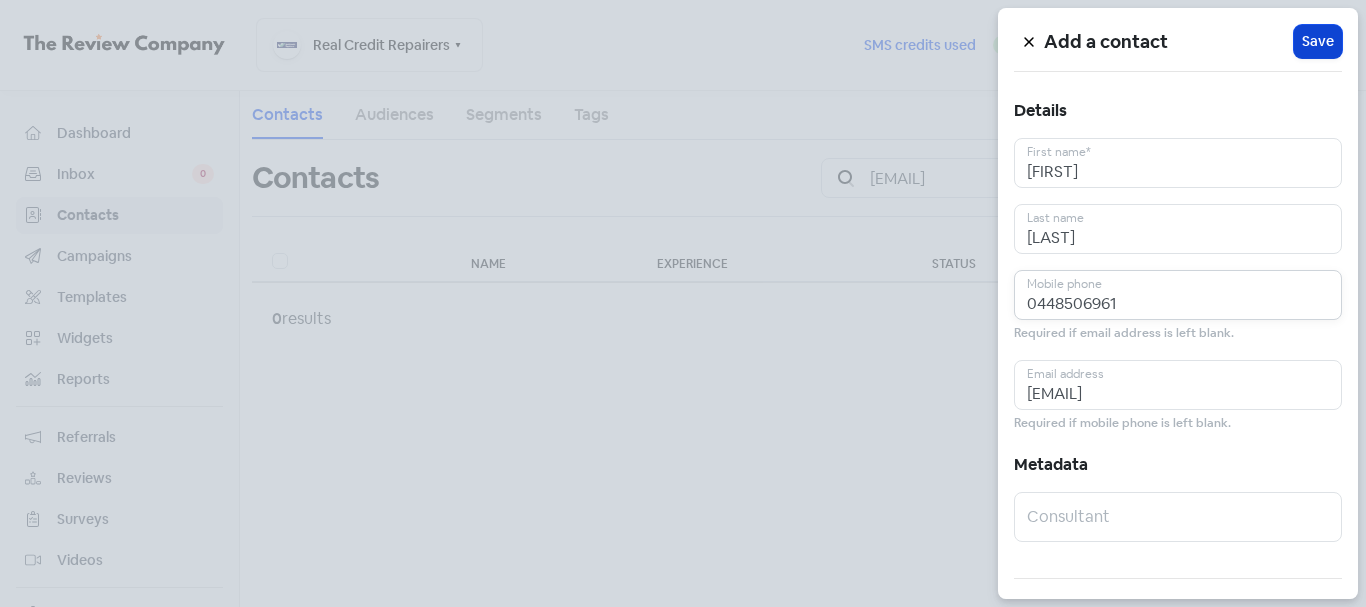 type on "0448506961" 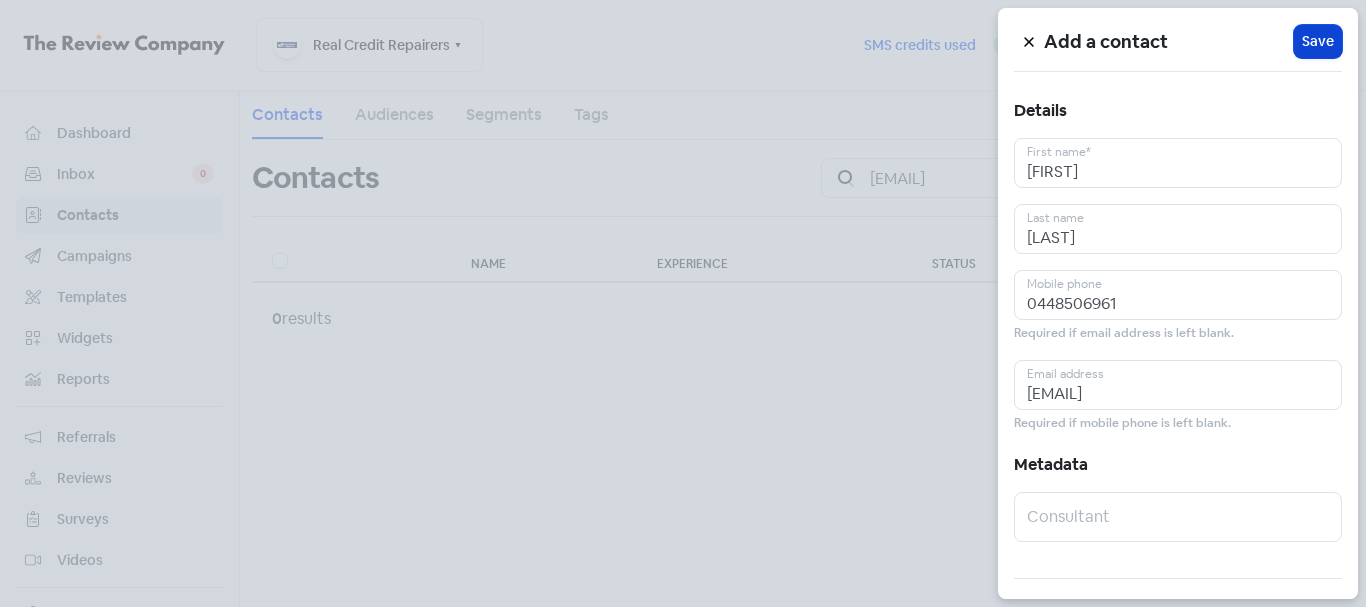 click on "Save" at bounding box center [1318, 41] 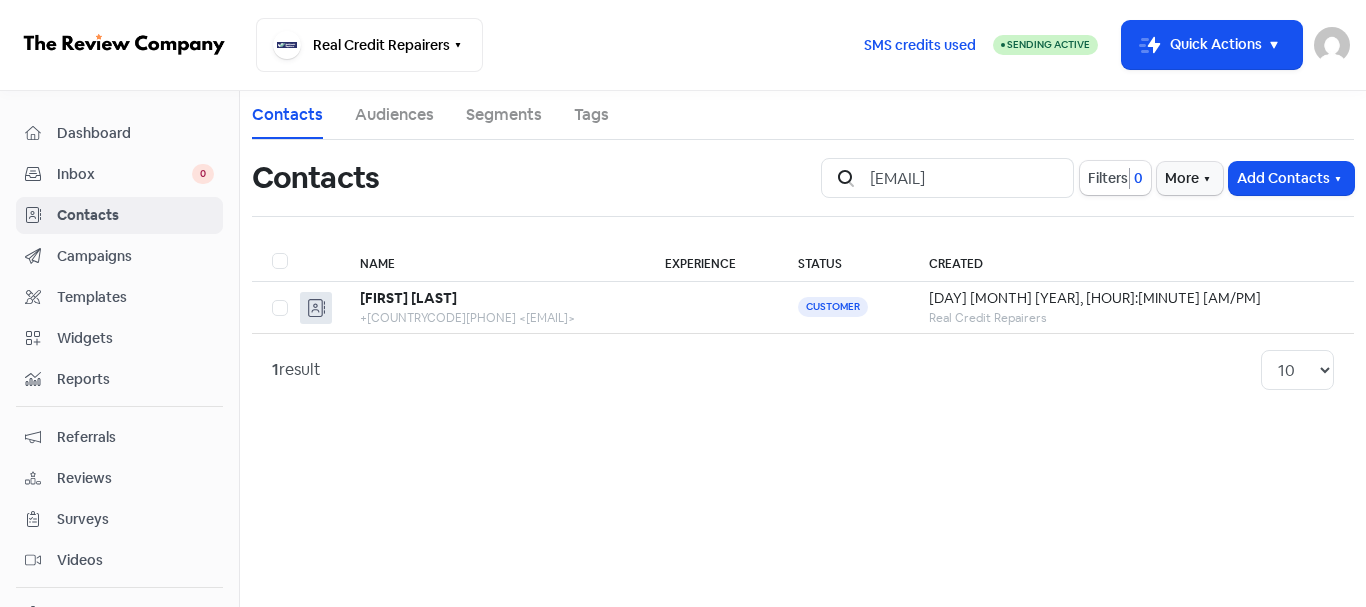 click on "Dashboard" at bounding box center (135, 133) 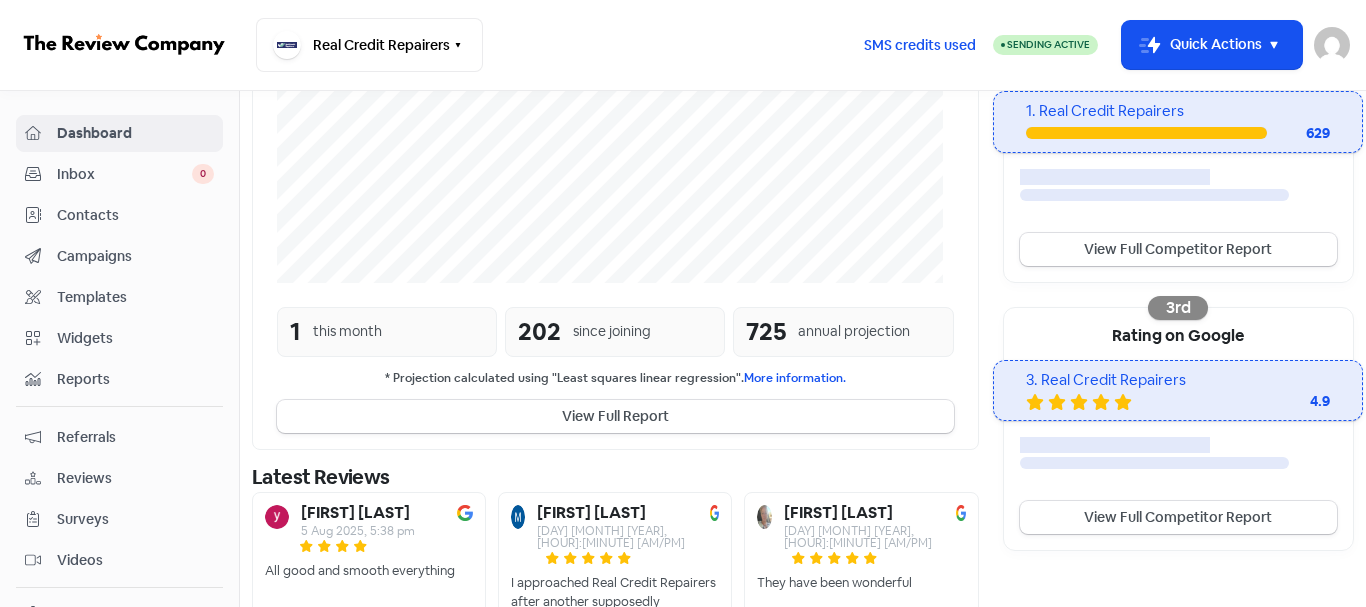 scroll, scrollTop: 450, scrollLeft: 0, axis: vertical 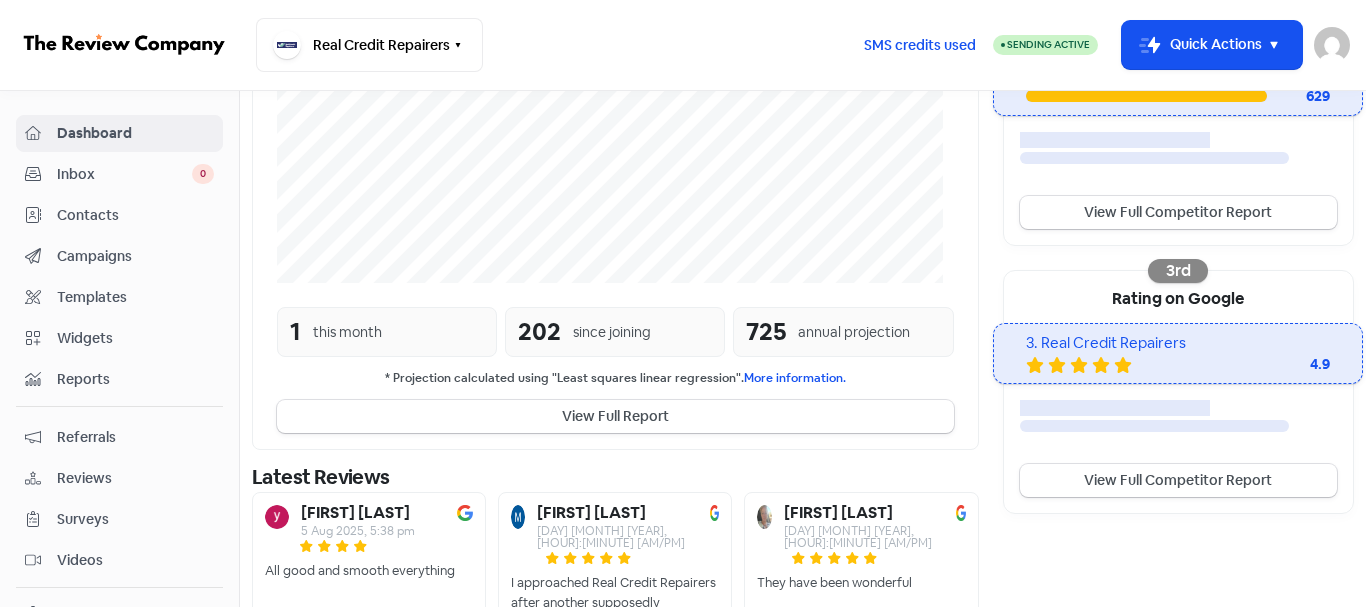 click on "Contacts" at bounding box center (135, 215) 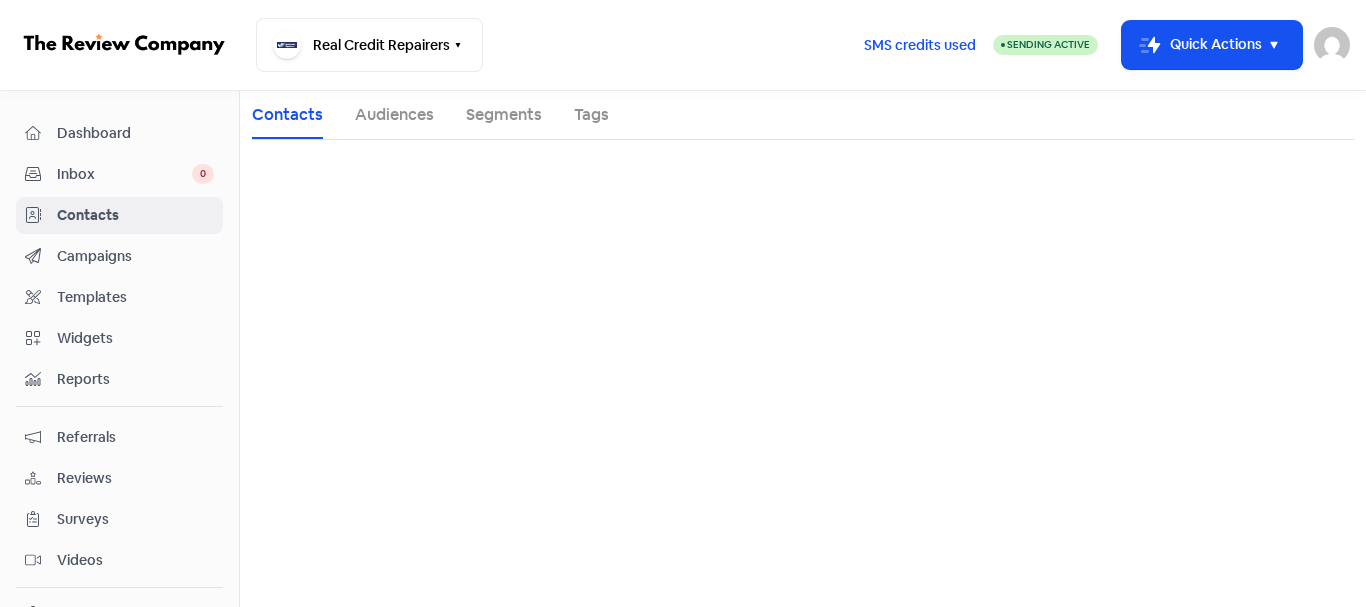 scroll, scrollTop: 0, scrollLeft: 0, axis: both 